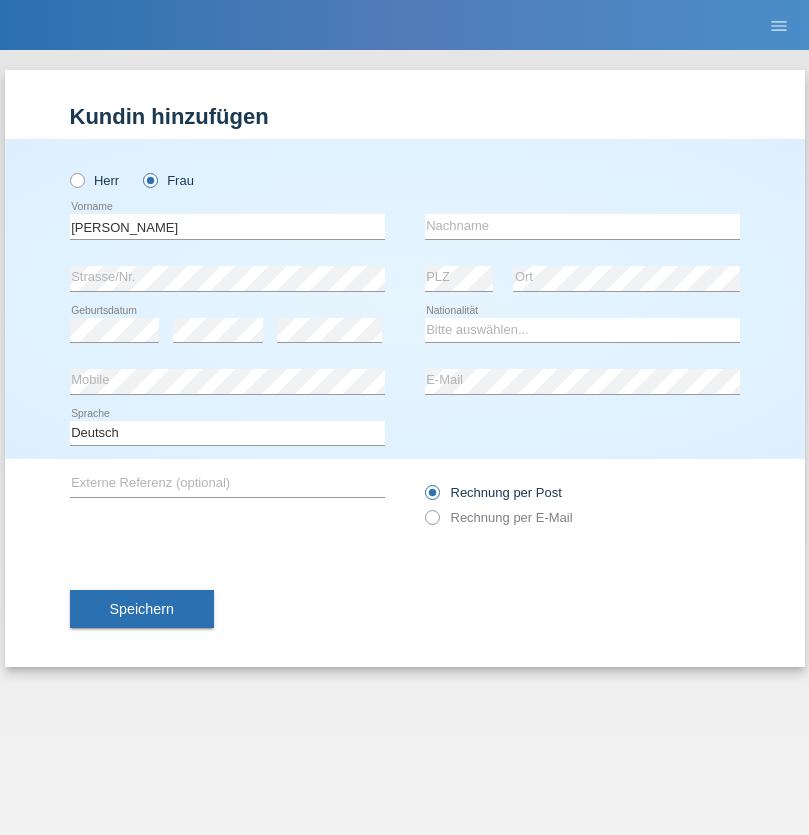 scroll, scrollTop: 0, scrollLeft: 0, axis: both 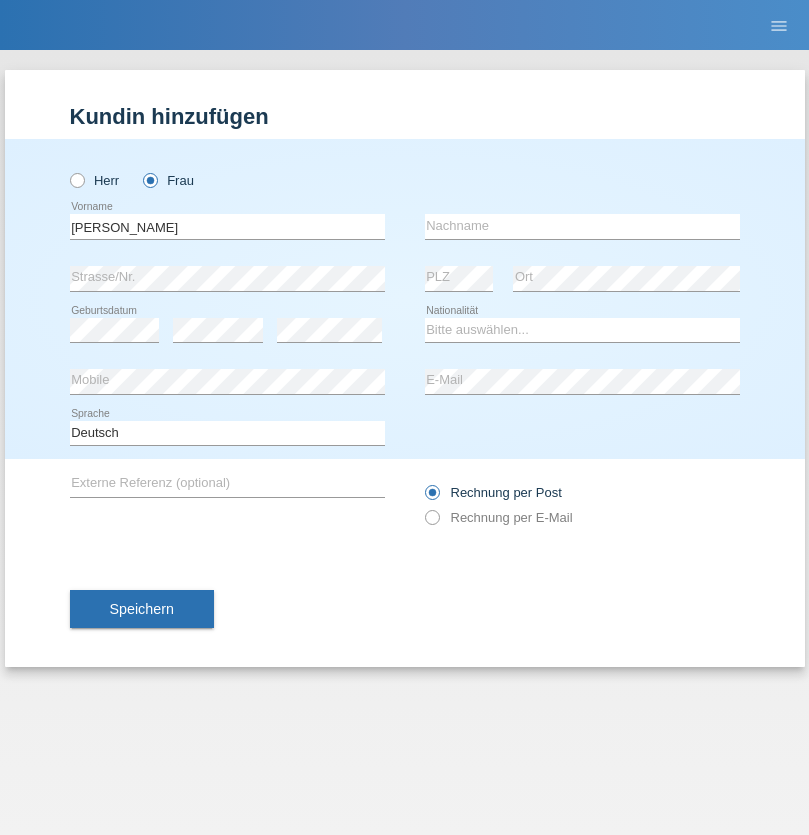 type on "[PERSON_NAME]" 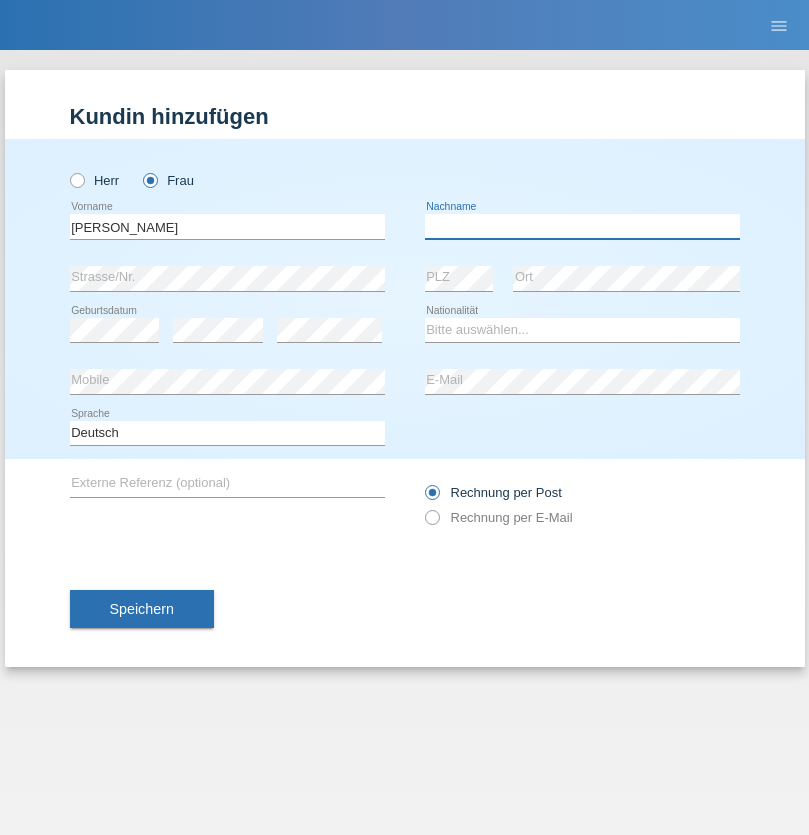 click at bounding box center [582, 226] 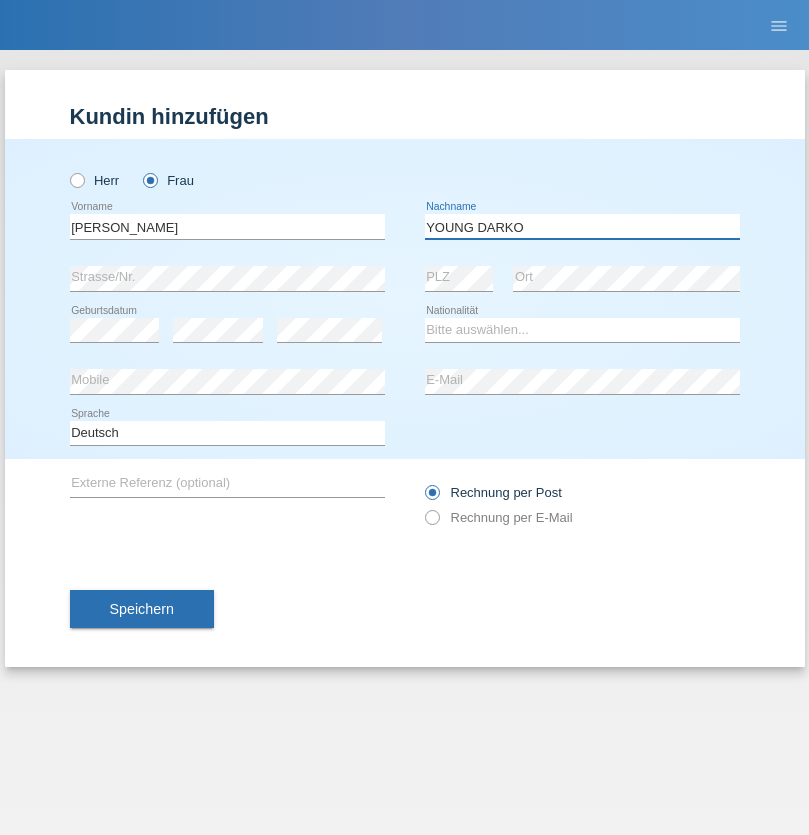 type on "YOUNG DARKO" 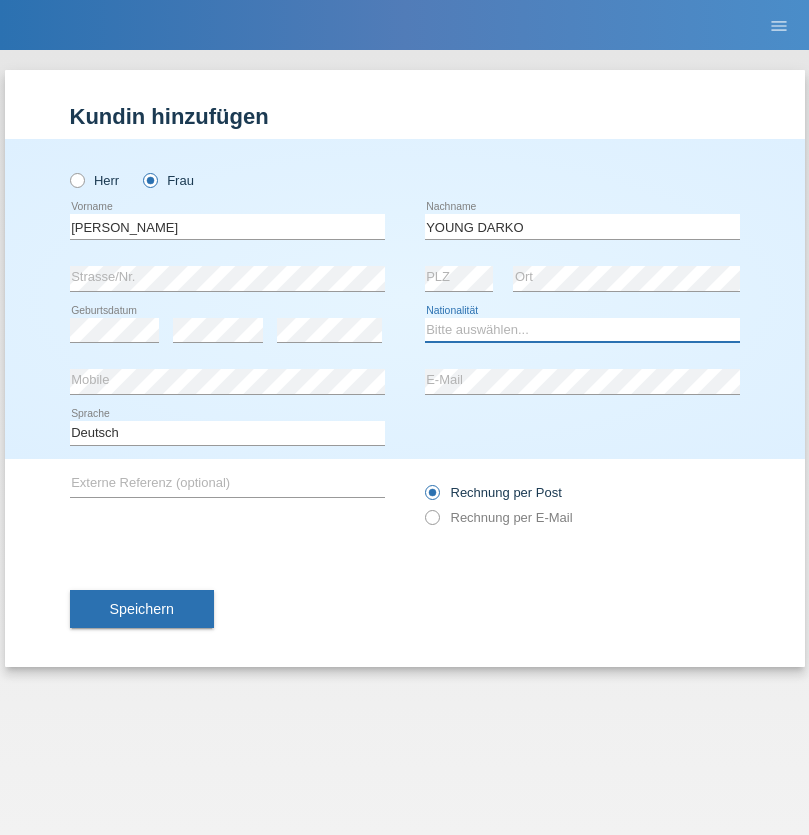 select on "CH" 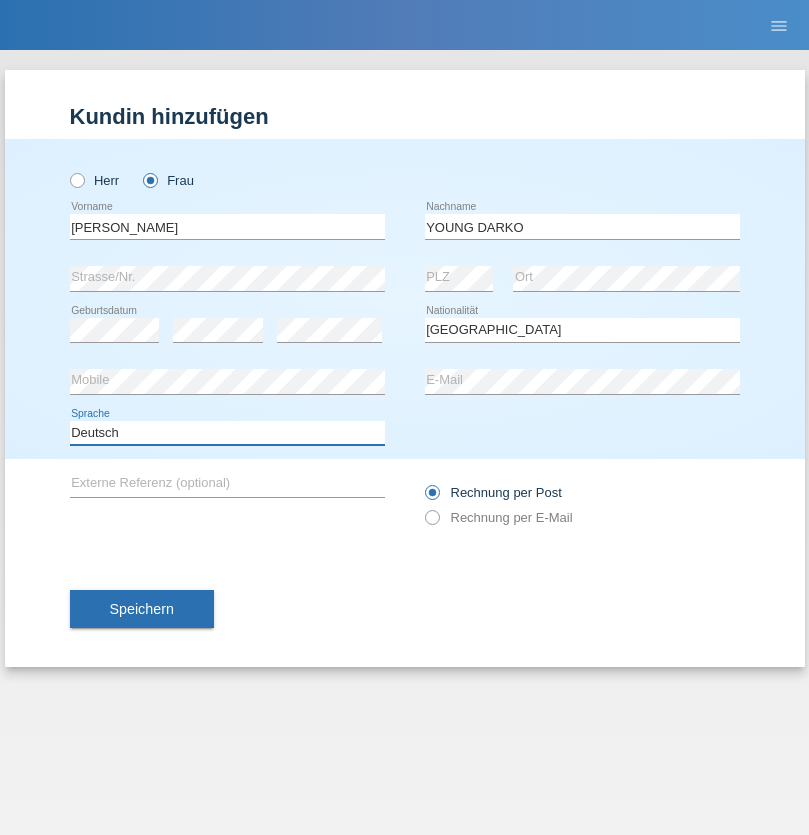select on "en" 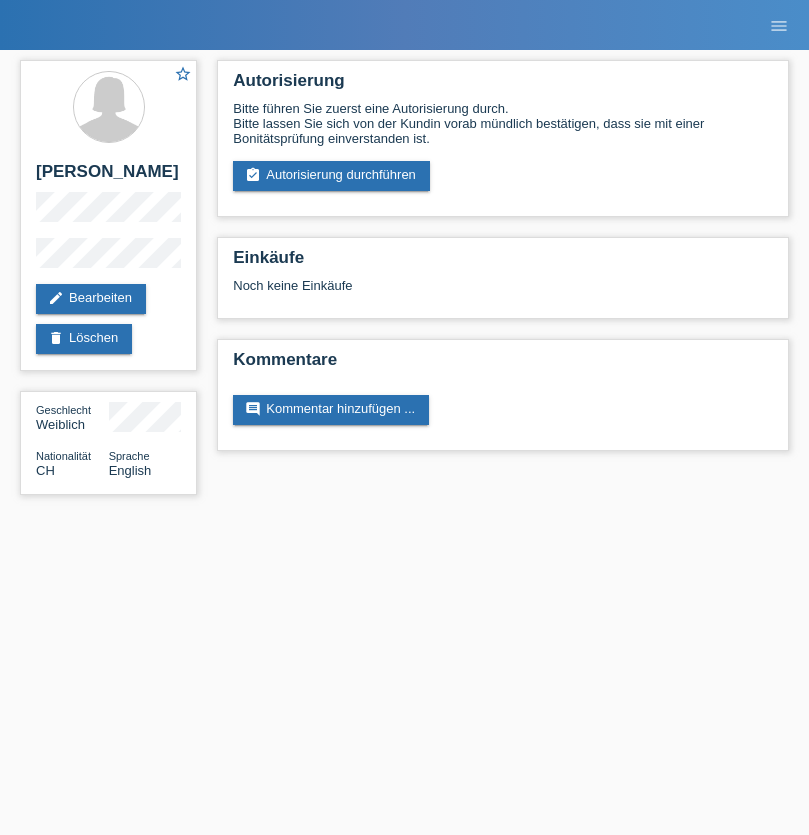 scroll, scrollTop: 0, scrollLeft: 0, axis: both 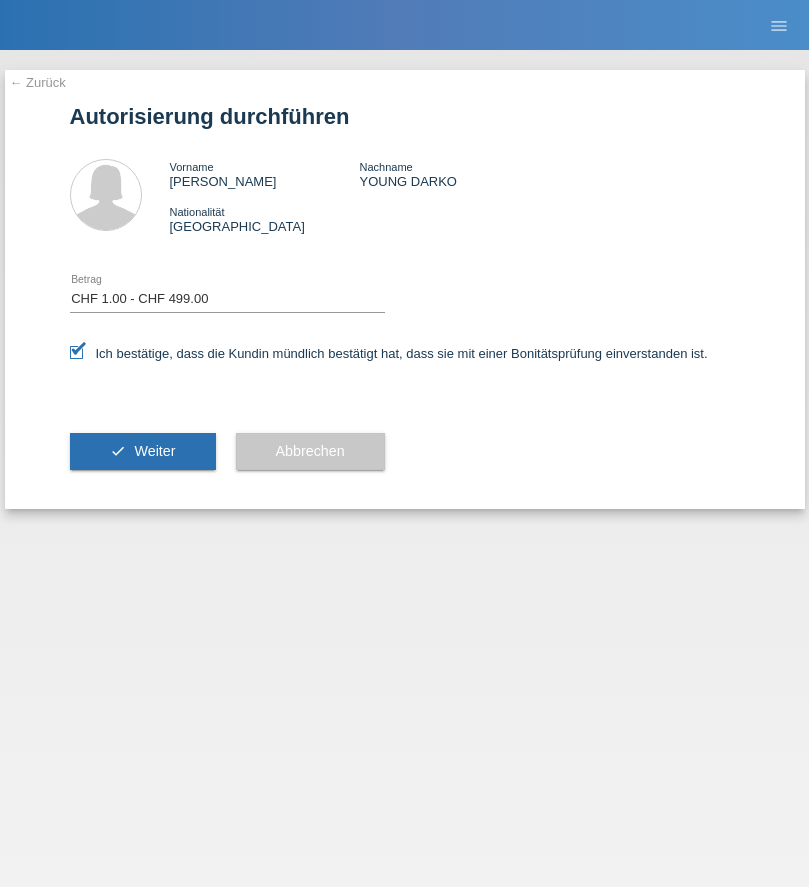 select on "1" 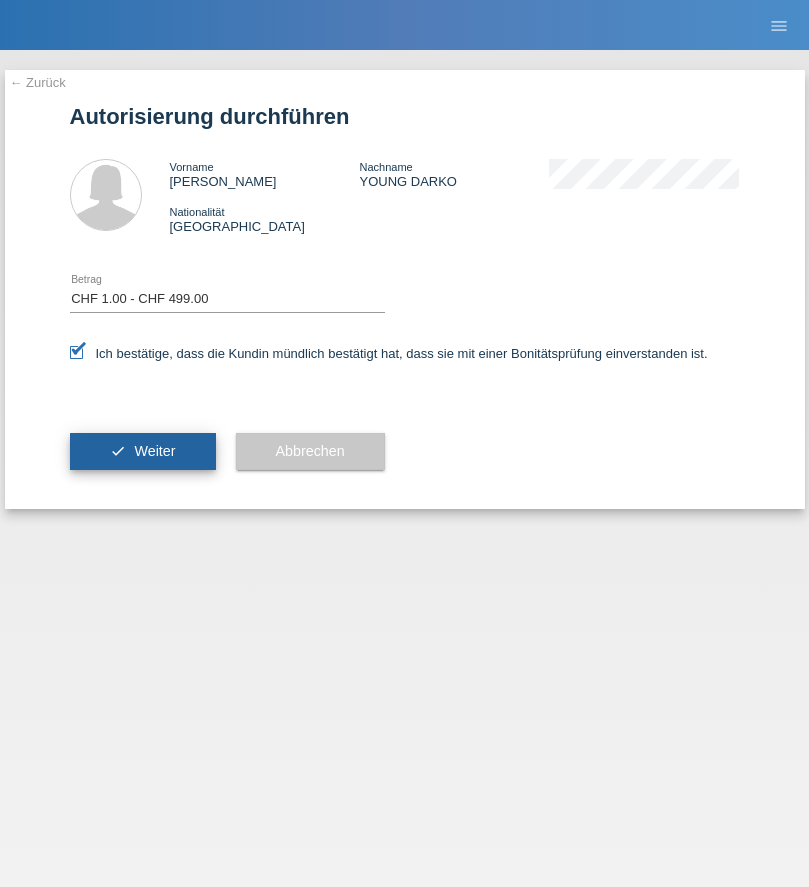click on "Weiter" at bounding box center (154, 451) 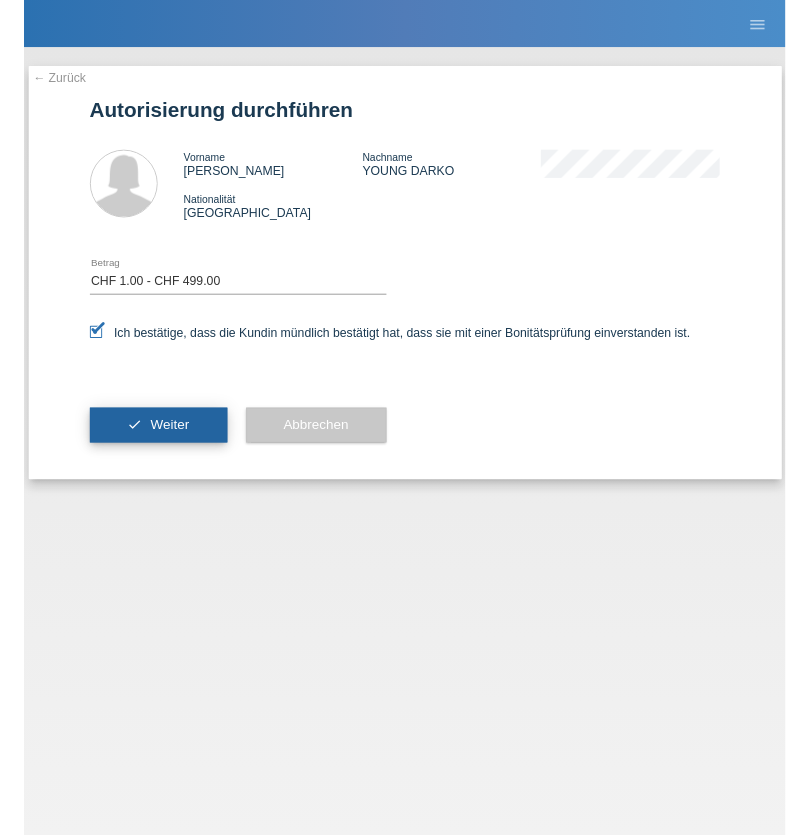 scroll, scrollTop: 0, scrollLeft: 0, axis: both 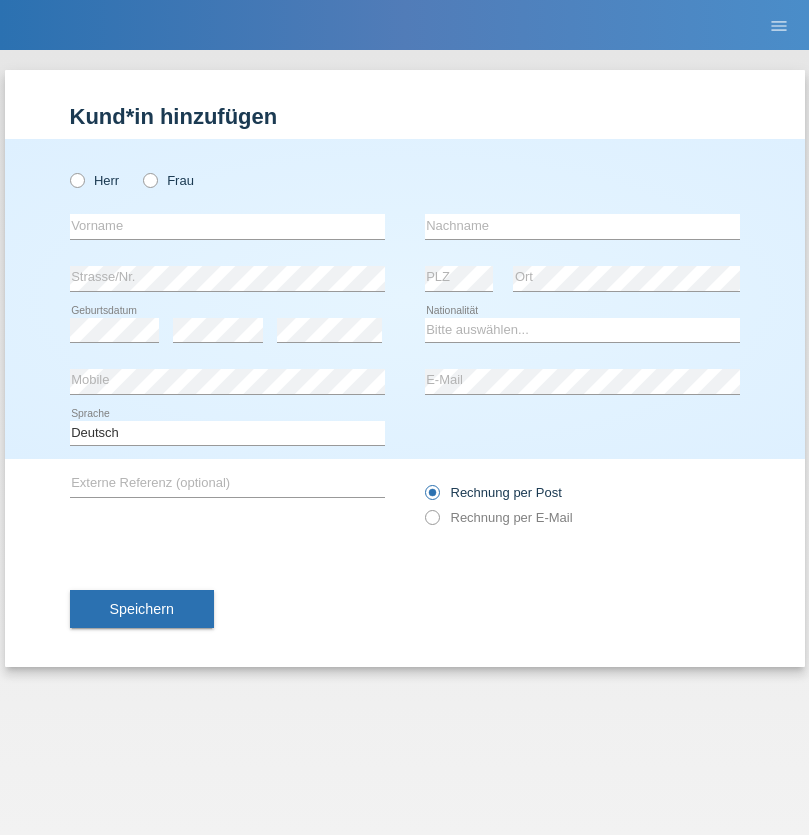 radio on "true" 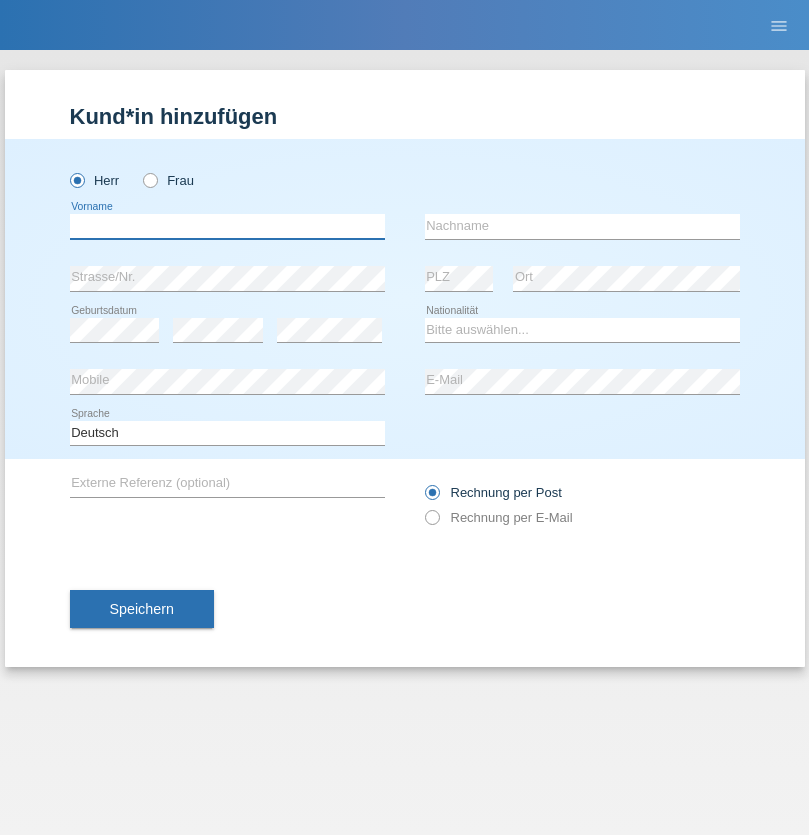 click at bounding box center (227, 226) 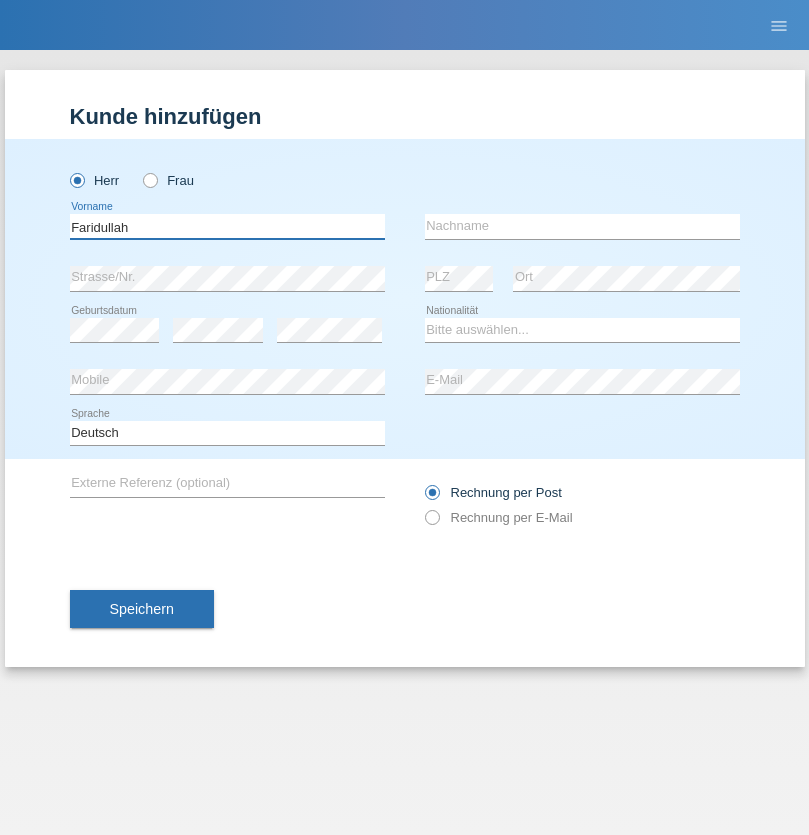 type on "Faridullah" 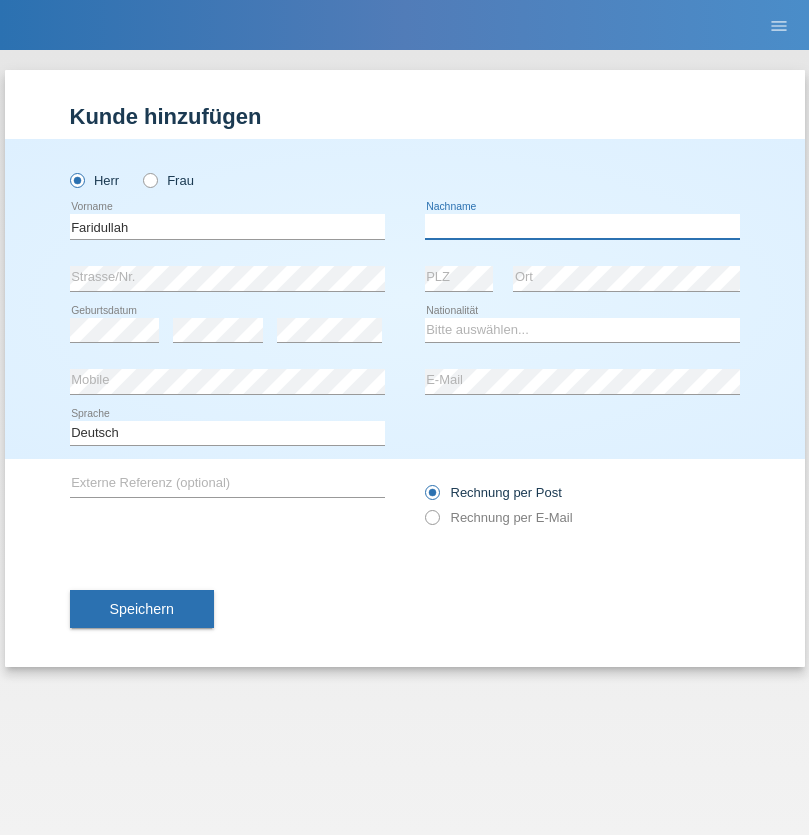 click at bounding box center [582, 226] 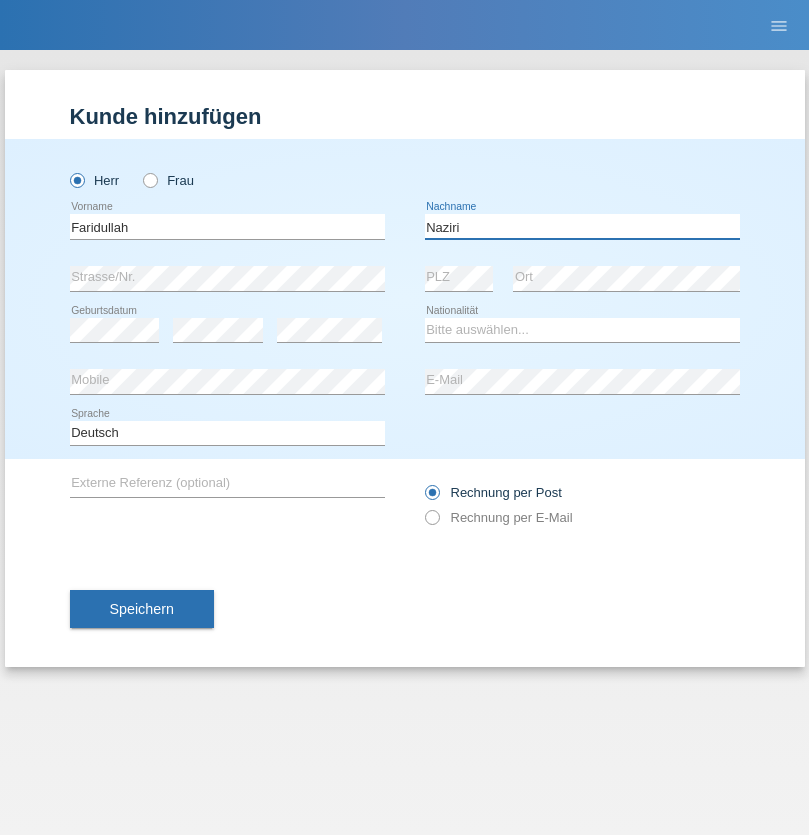 type on "Naziri" 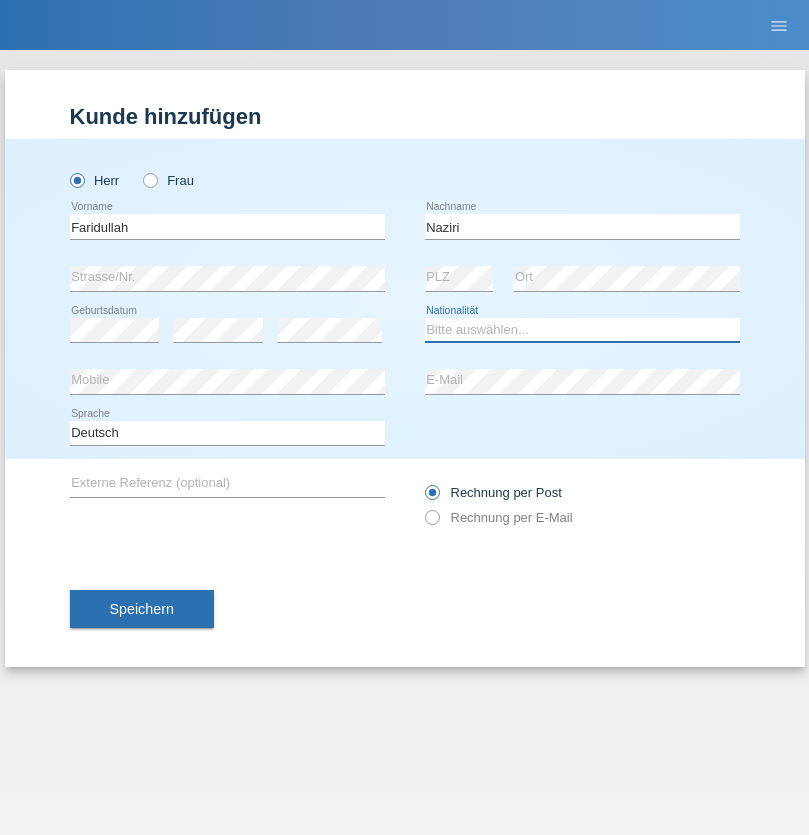 select on "AF" 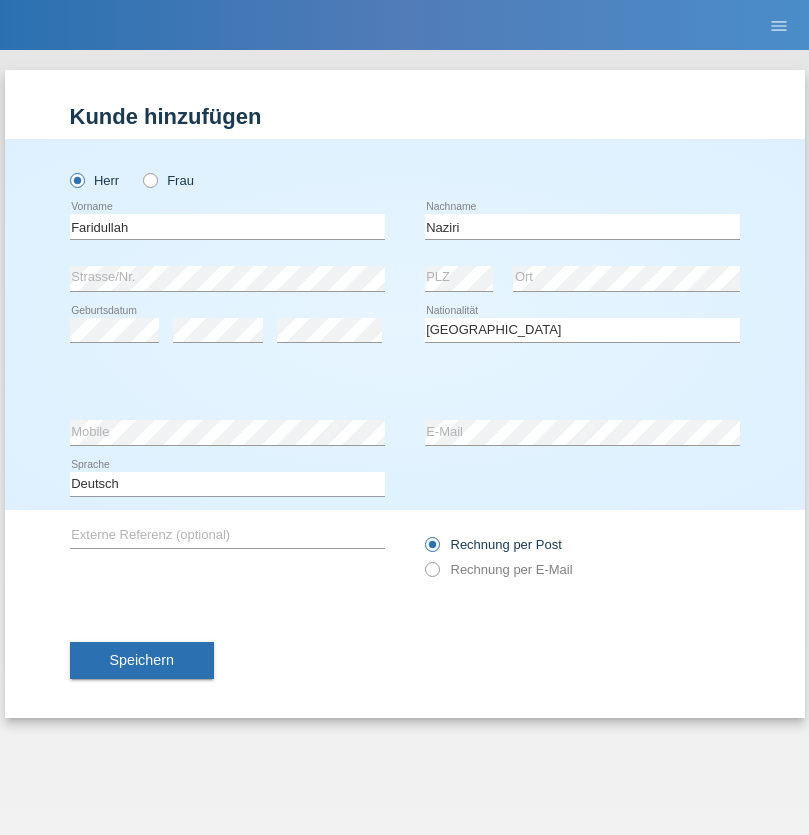 select on "C" 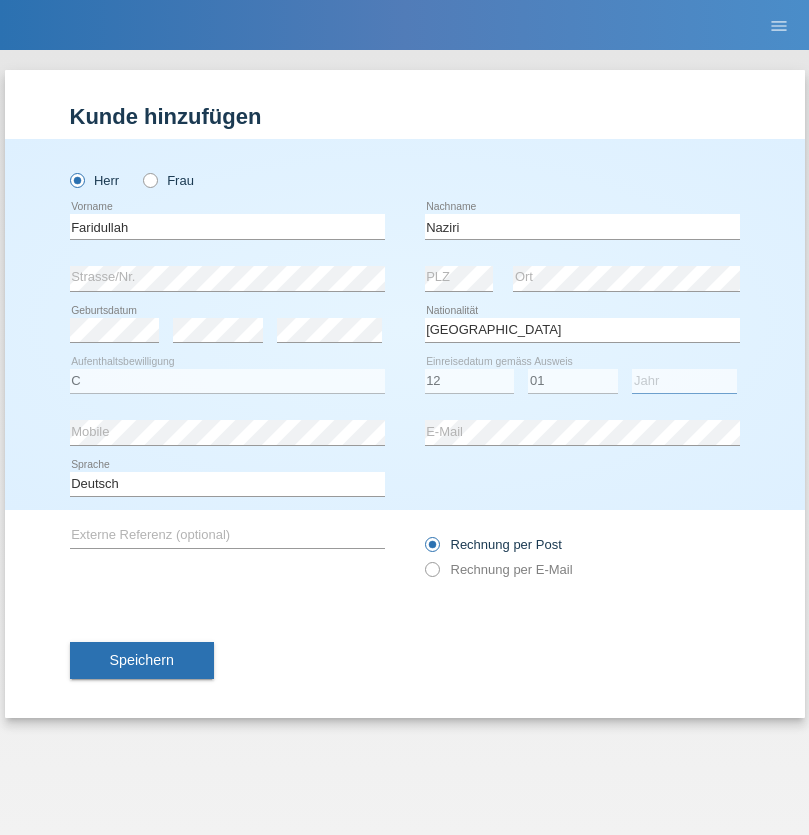 select on "2005" 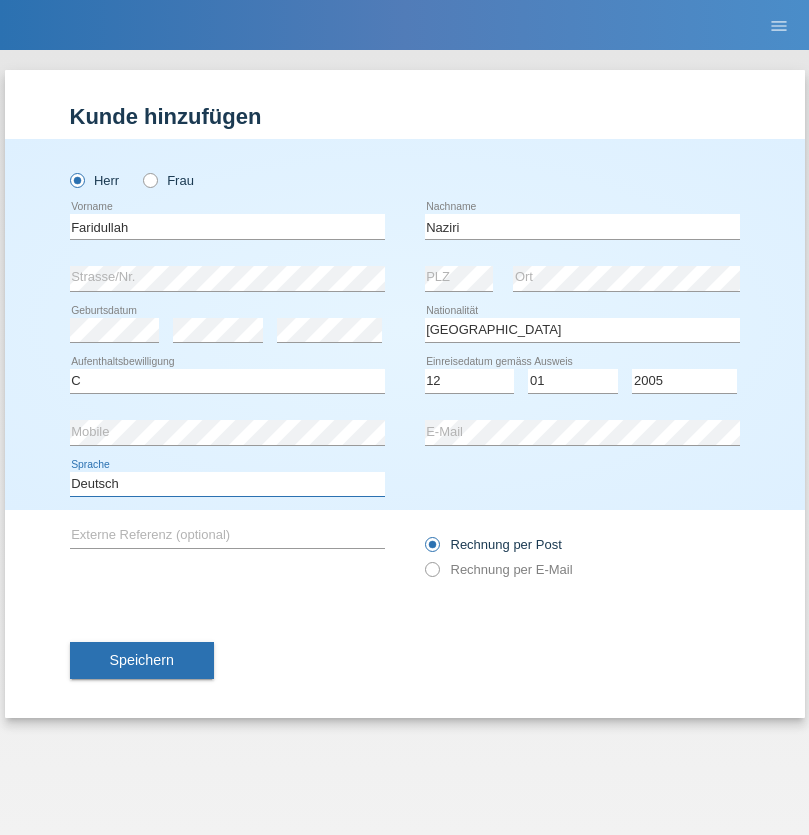 select on "en" 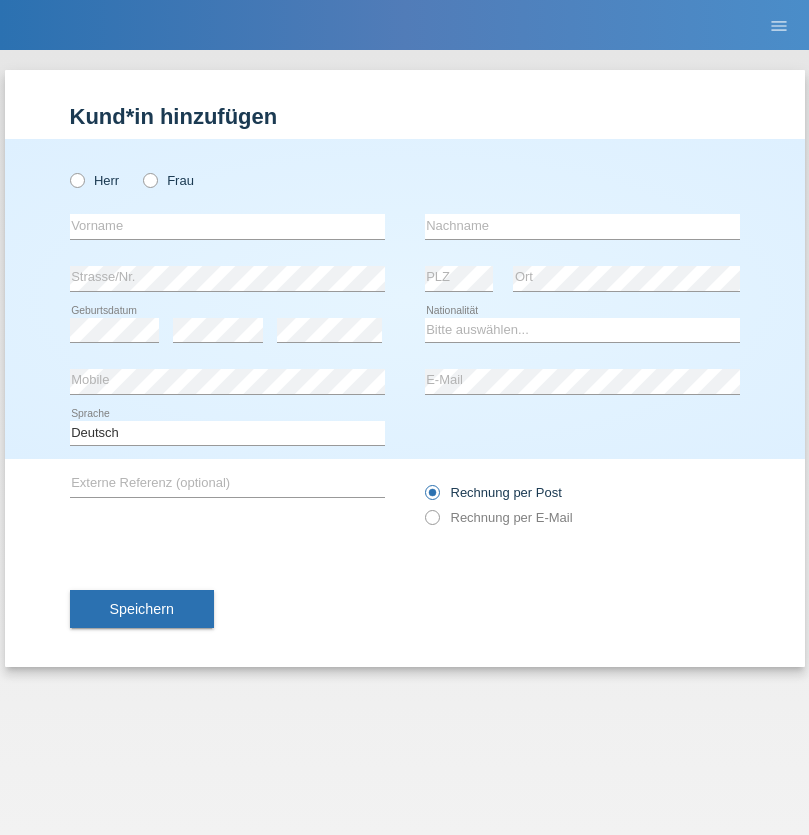 scroll, scrollTop: 0, scrollLeft: 0, axis: both 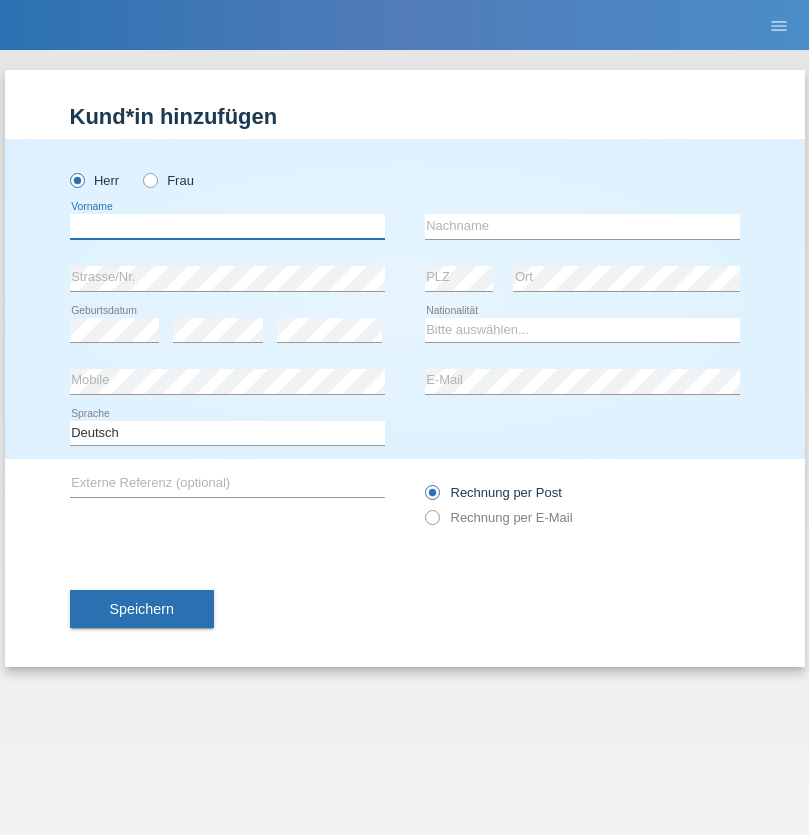 click at bounding box center (227, 226) 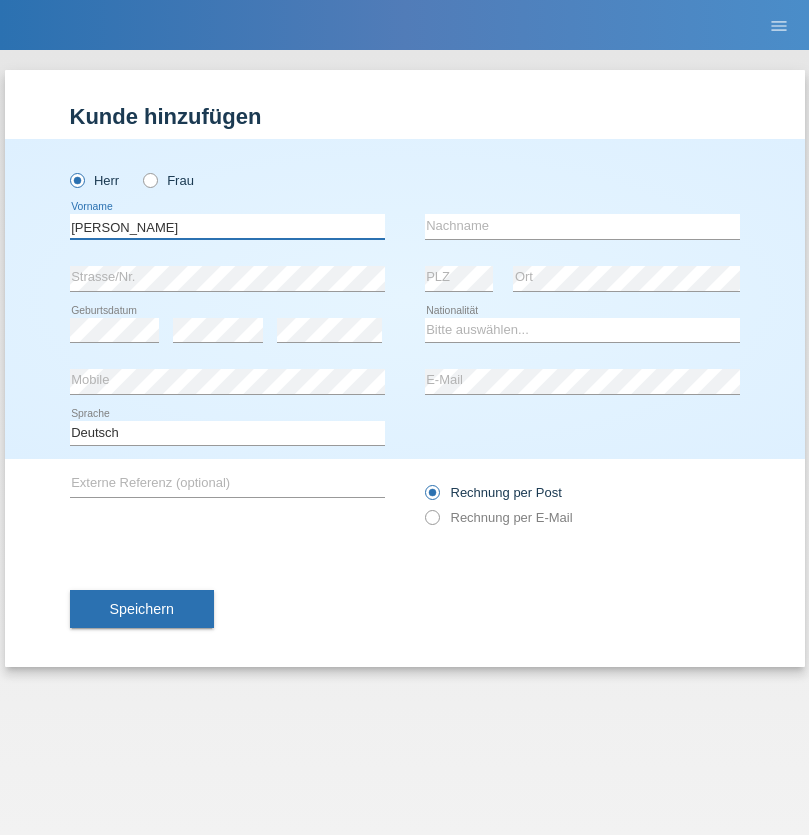 type on "[PERSON_NAME]" 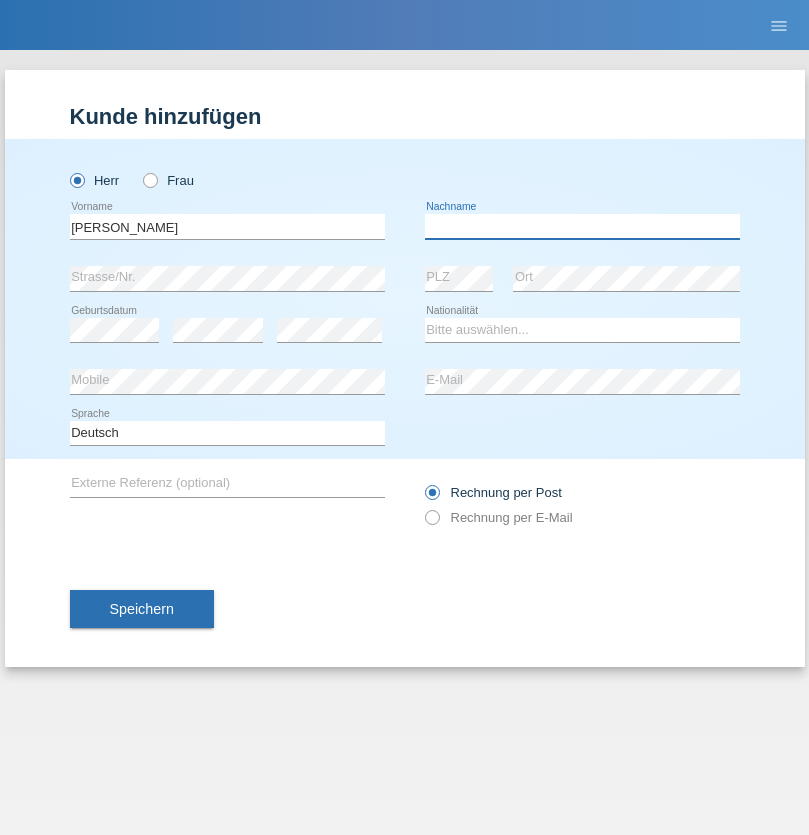click at bounding box center (582, 226) 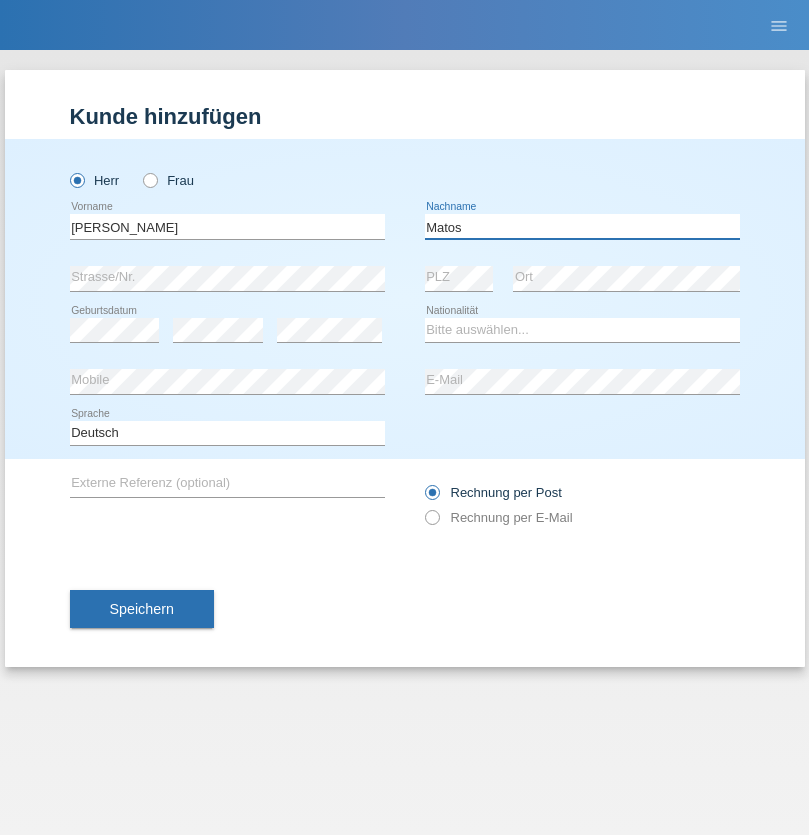 type on "Matos" 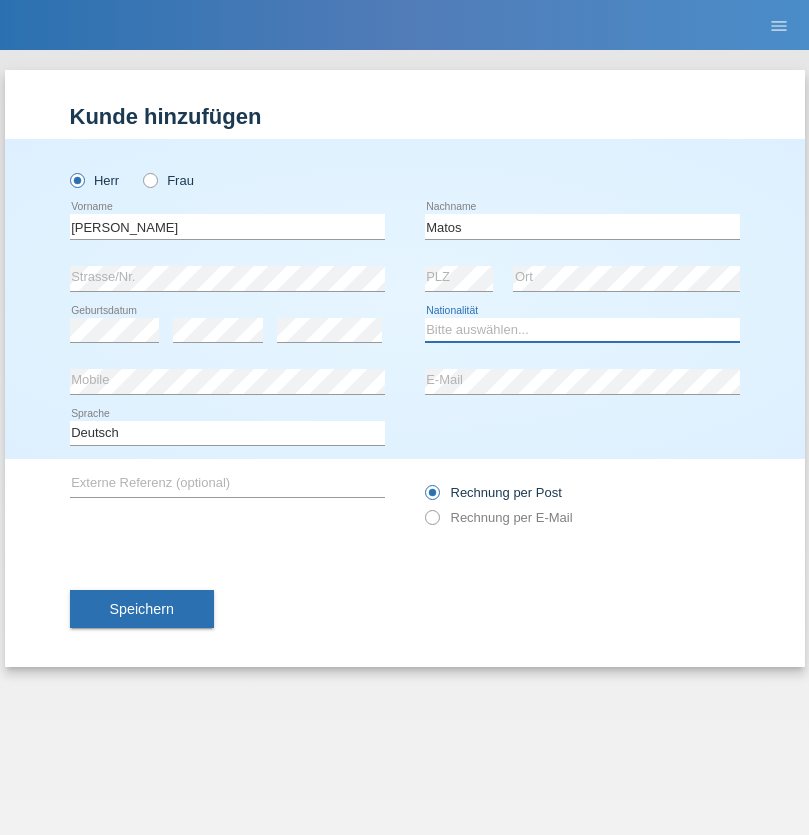 select on "PT" 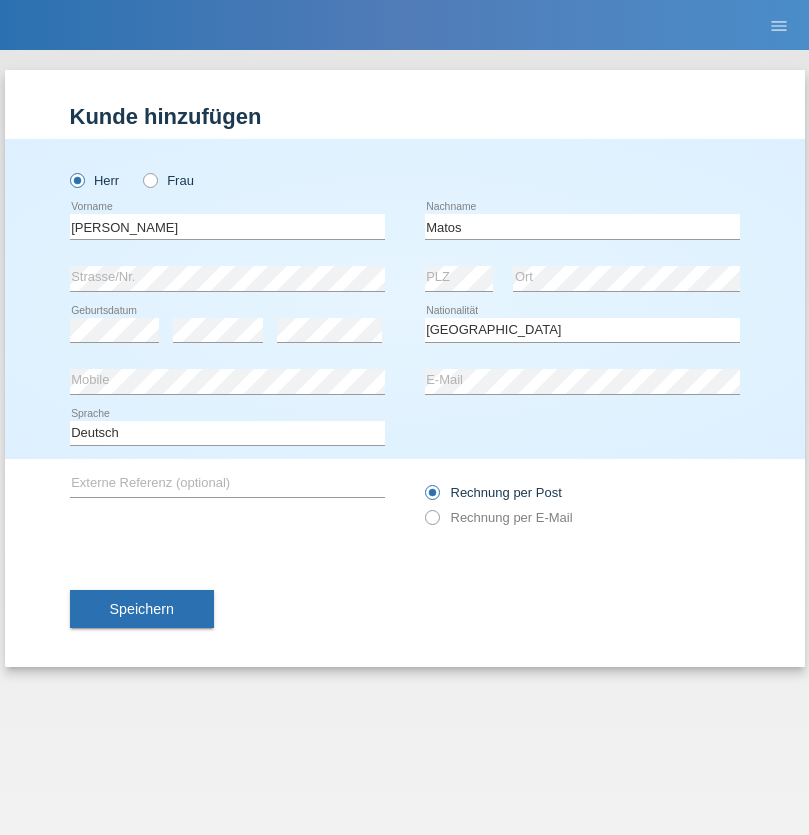 select on "C" 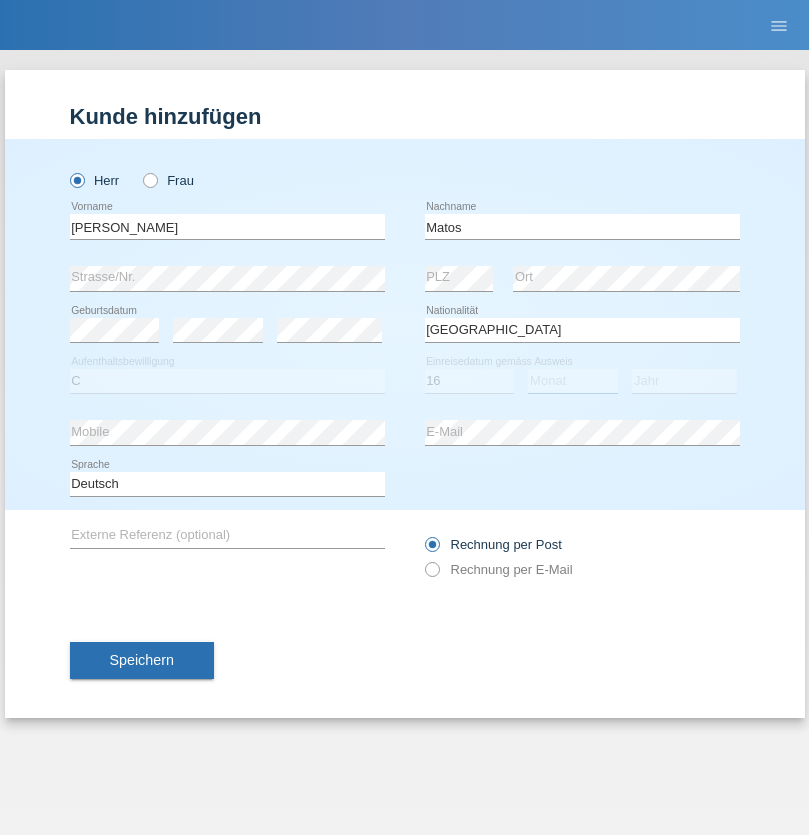 select on "09" 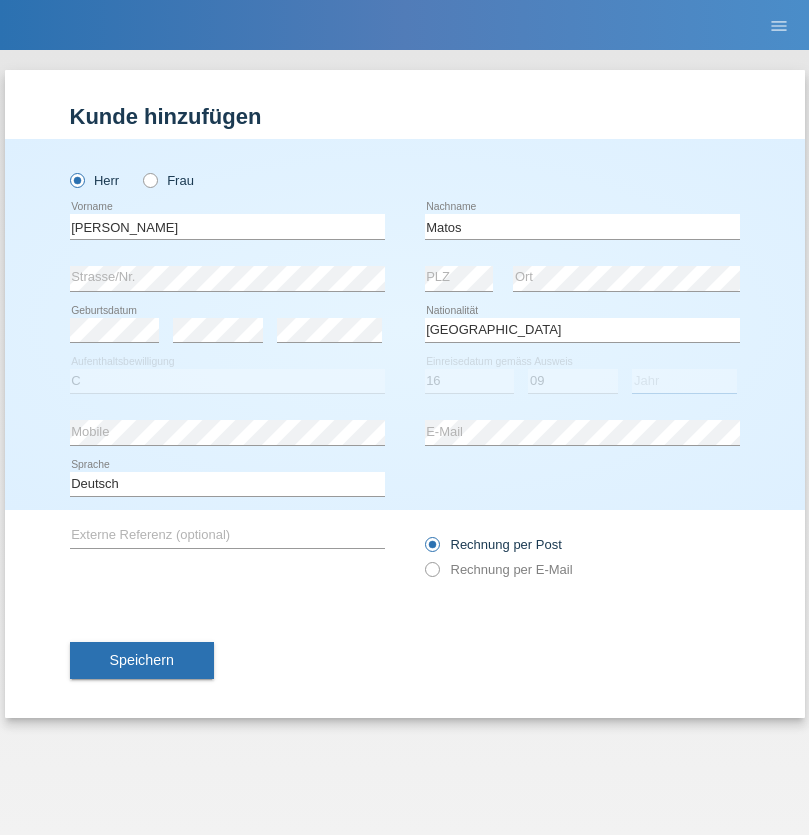 select on "2021" 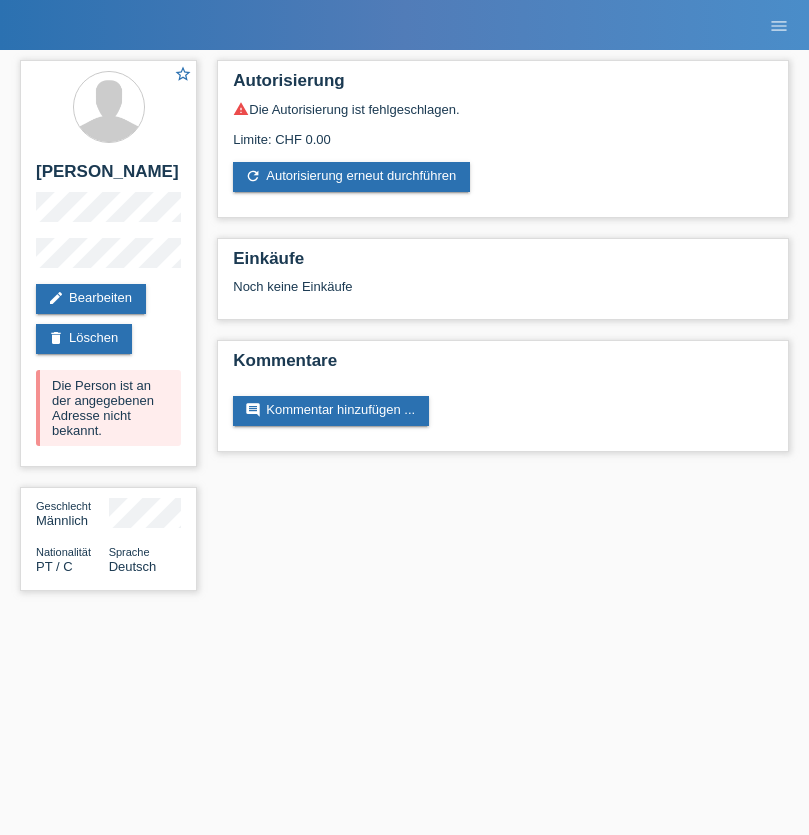 scroll, scrollTop: 0, scrollLeft: 0, axis: both 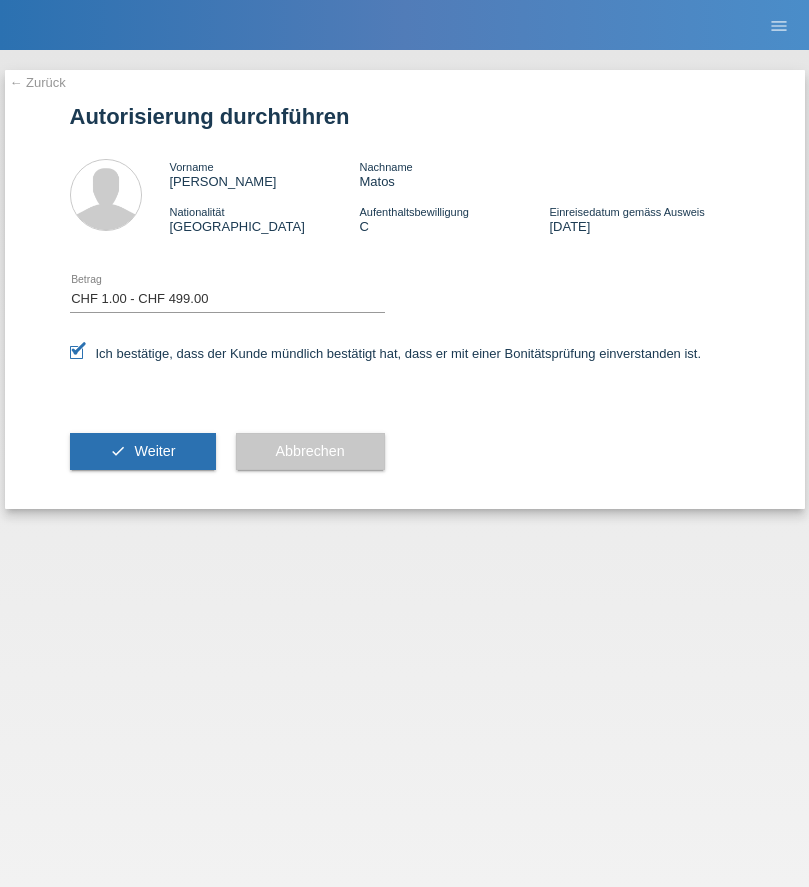 select on "1" 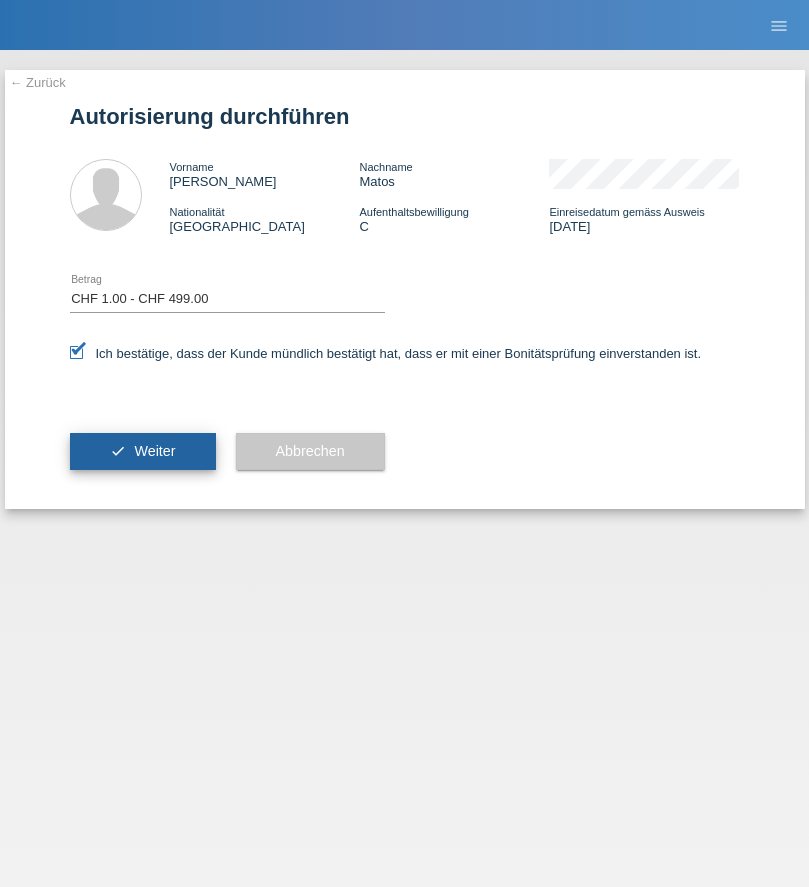 click on "Weiter" at bounding box center (154, 451) 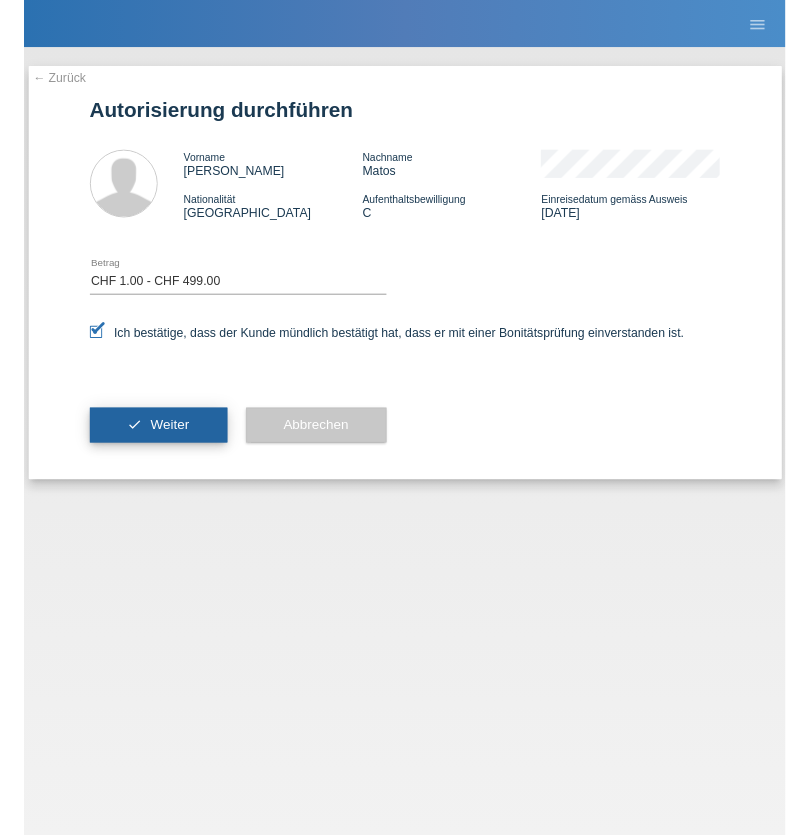 scroll, scrollTop: 0, scrollLeft: 0, axis: both 